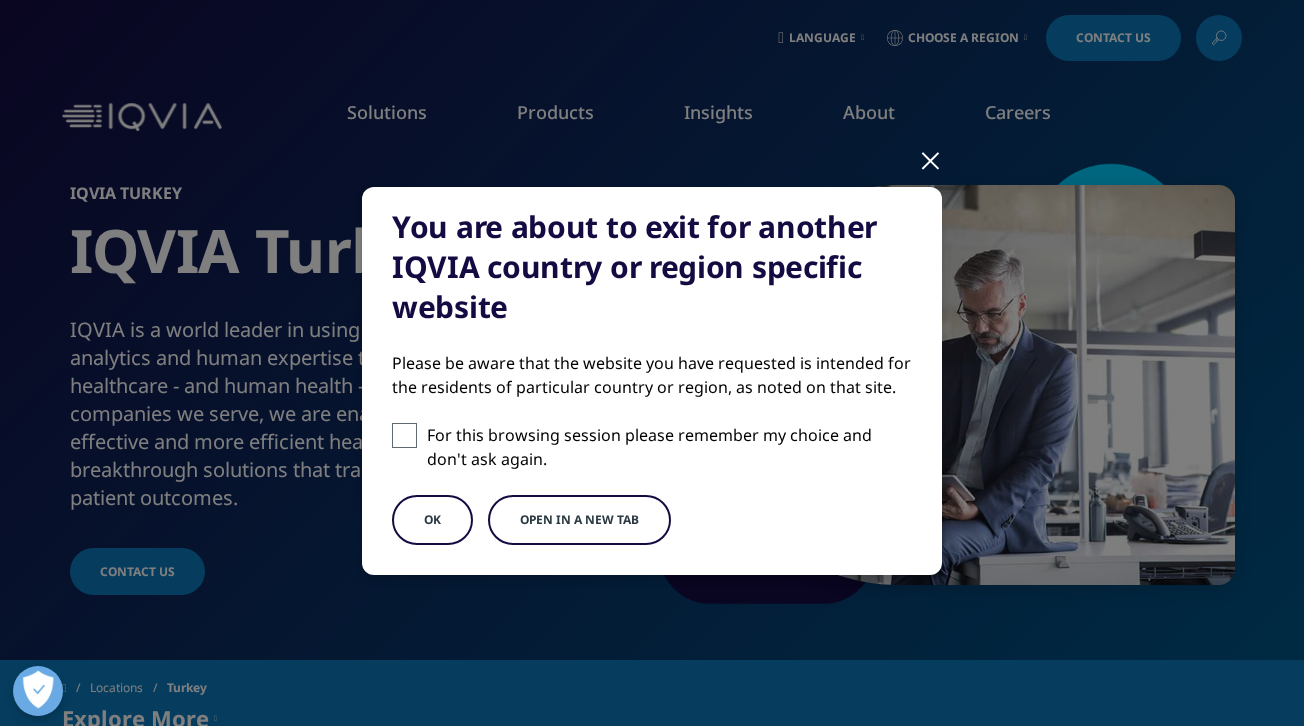 scroll, scrollTop: 33, scrollLeft: 0, axis: vertical 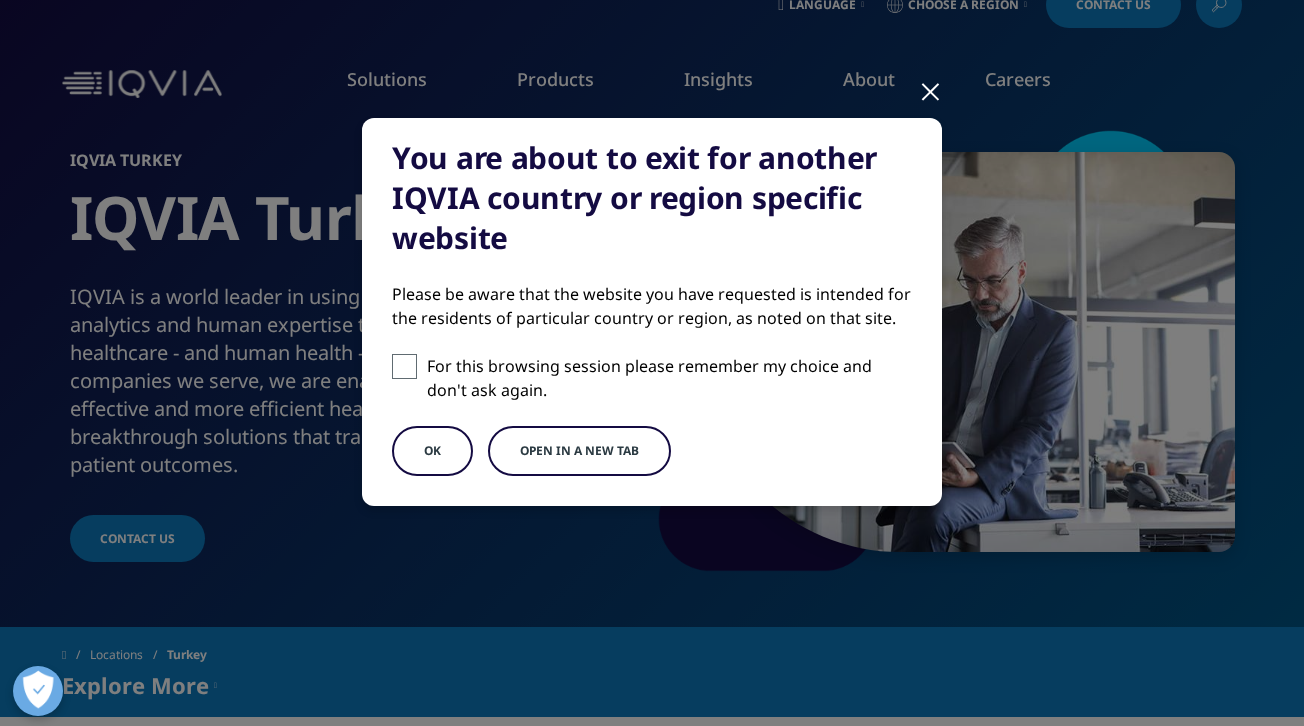 click on "OK" at bounding box center (432, 451) 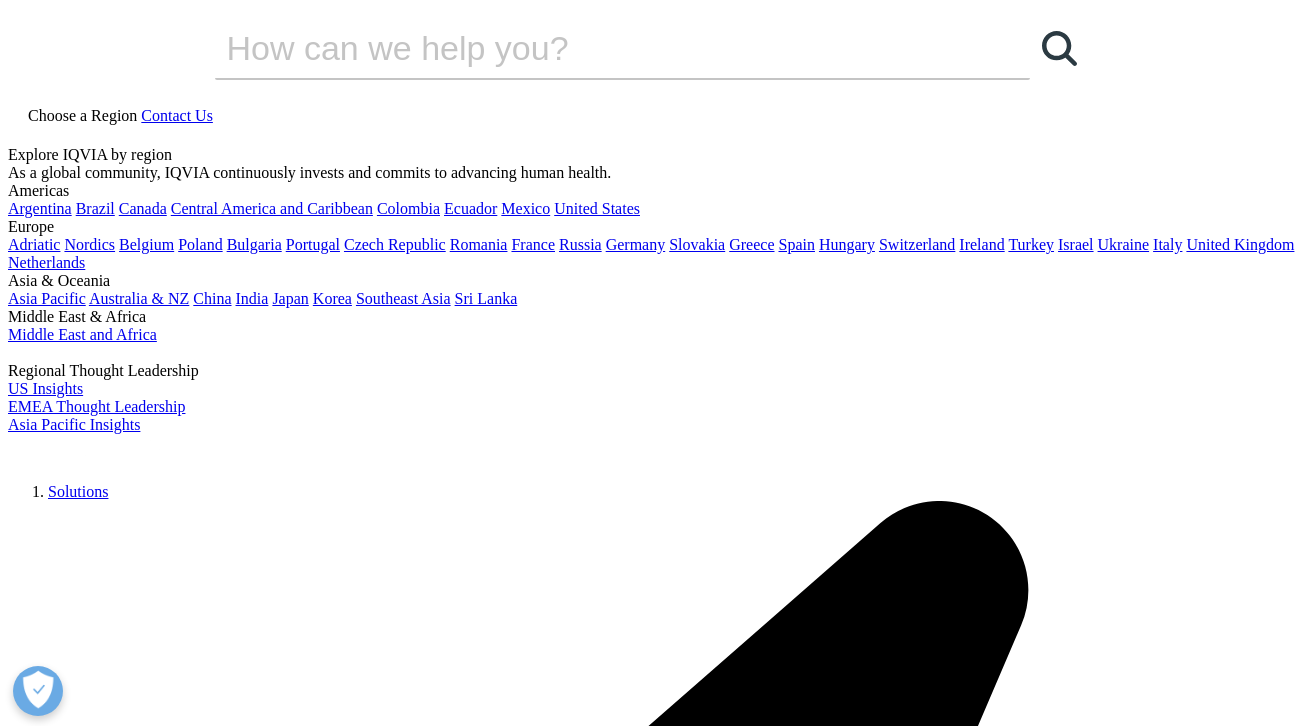 scroll, scrollTop: 0, scrollLeft: 0, axis: both 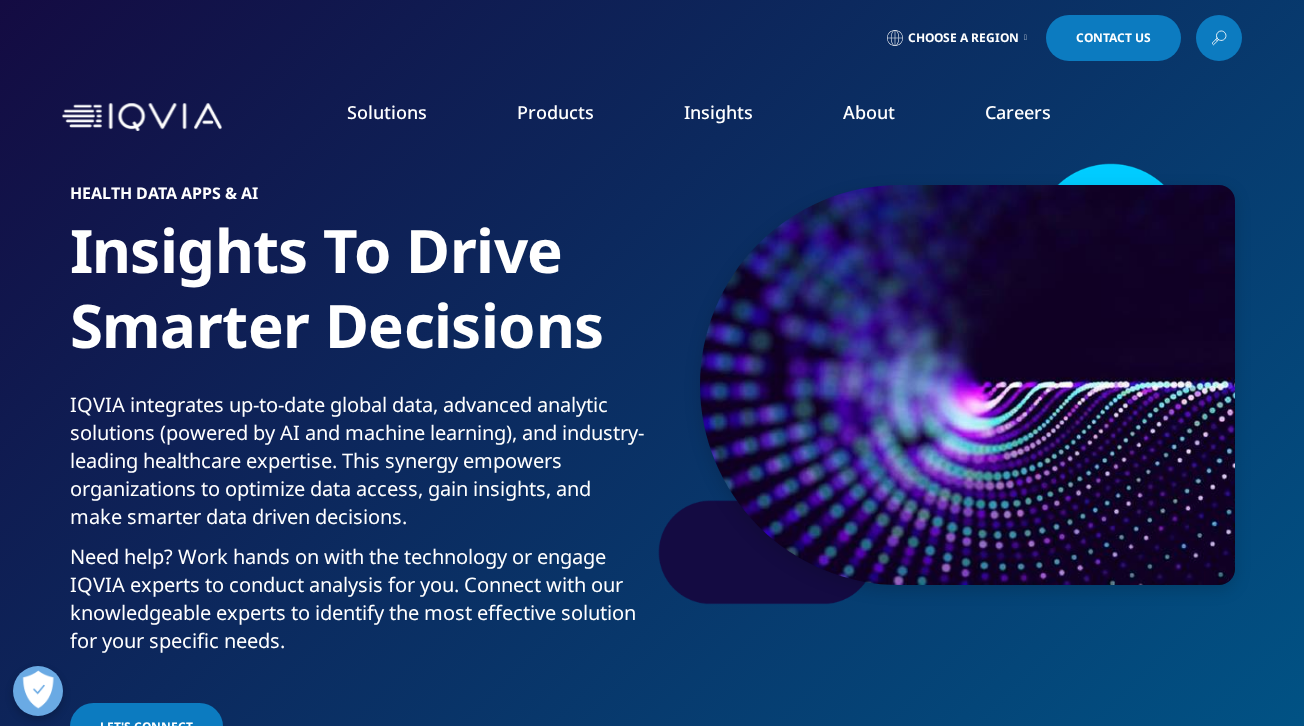 click on "Contact Us" at bounding box center [1113, 38] 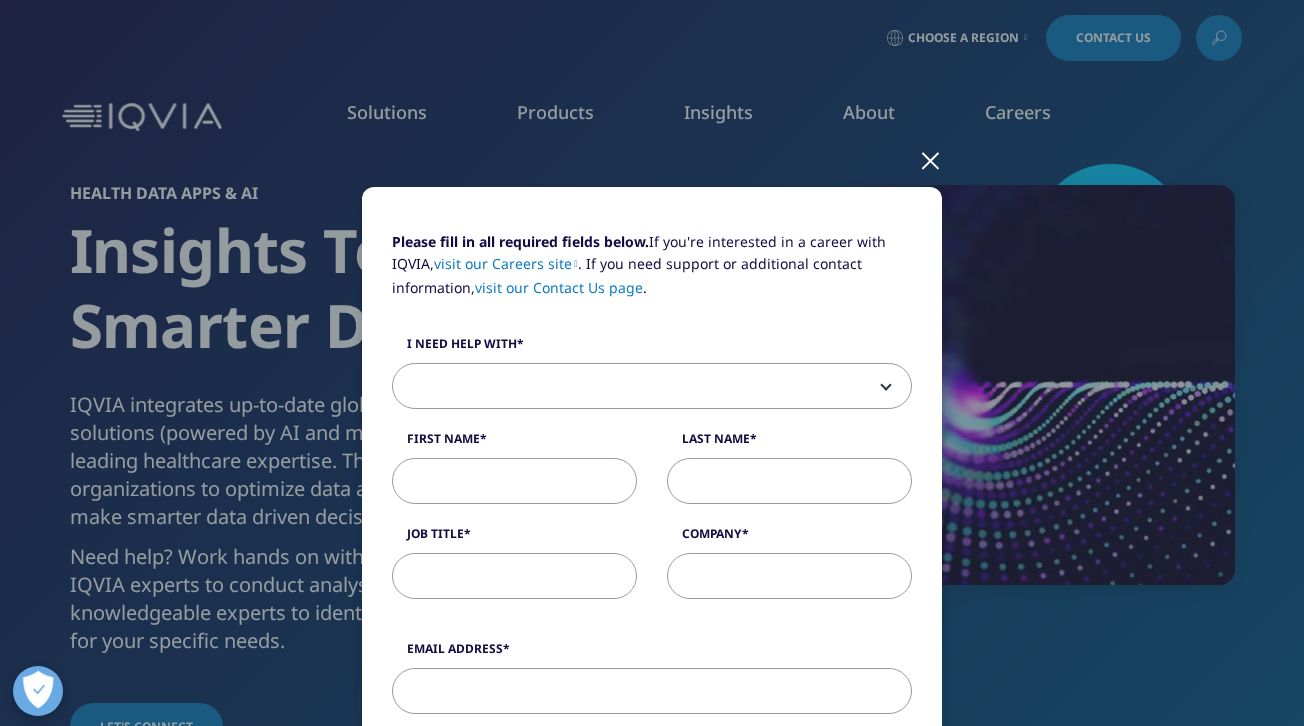 click on "Please fill in all required fields below.  If you're interested in a career with IQVIA,  visit our Careers site . If you need support or additional contact information,  visit our Contact Us page .
I need help with
Sales
HR/Career
Patient Seeking Clinical Trials
Site/Investigator Waiting List
Accounts Payable/Receivable
Other
First Name
Last Name
Job Title
Company
Interest
Analytics Solutions
Global Services (consulting/outsourcing)
Contract Sales and Medical Solutions
Data and Insights
Real World Solutions
Research and Development Solutions
Technology Solutions
Commercialization
Safety, Regulatory, Quality, Commercial Compliance and Med Info
Email Address
Phone - Optional
Country/Region" at bounding box center [652, 831] 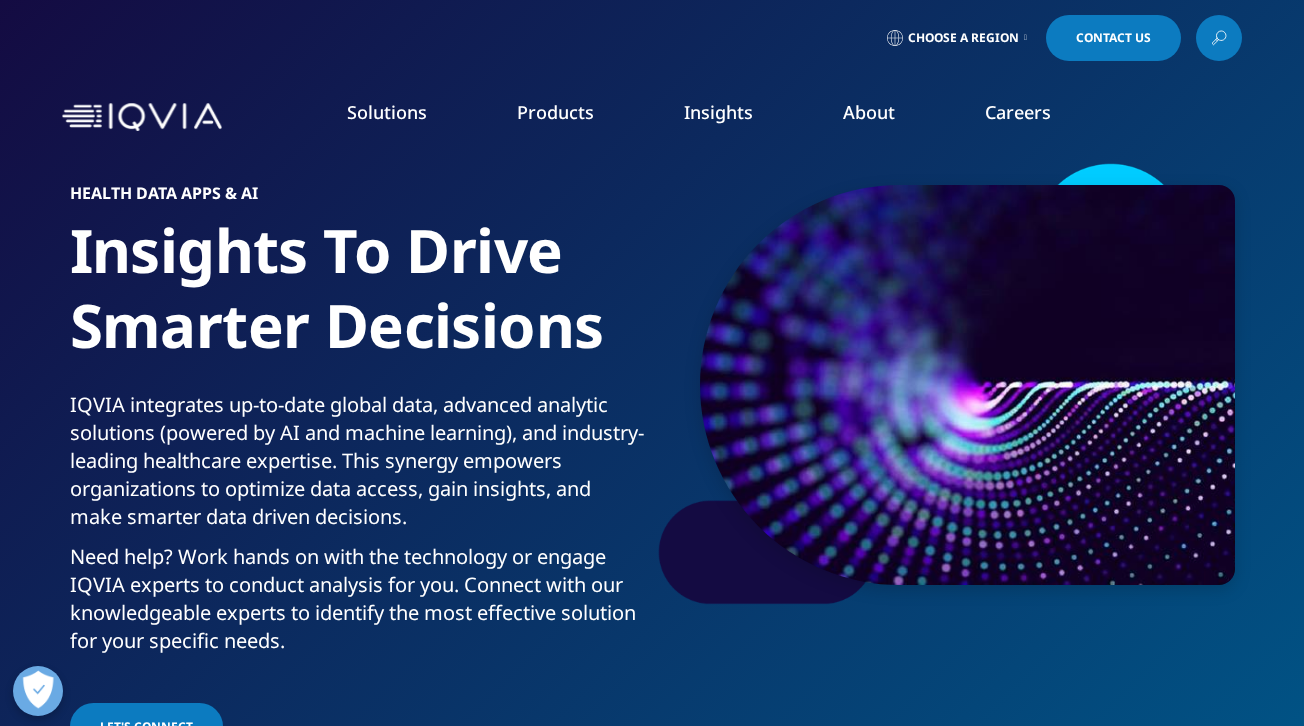 click on "About" at bounding box center [869, 112] 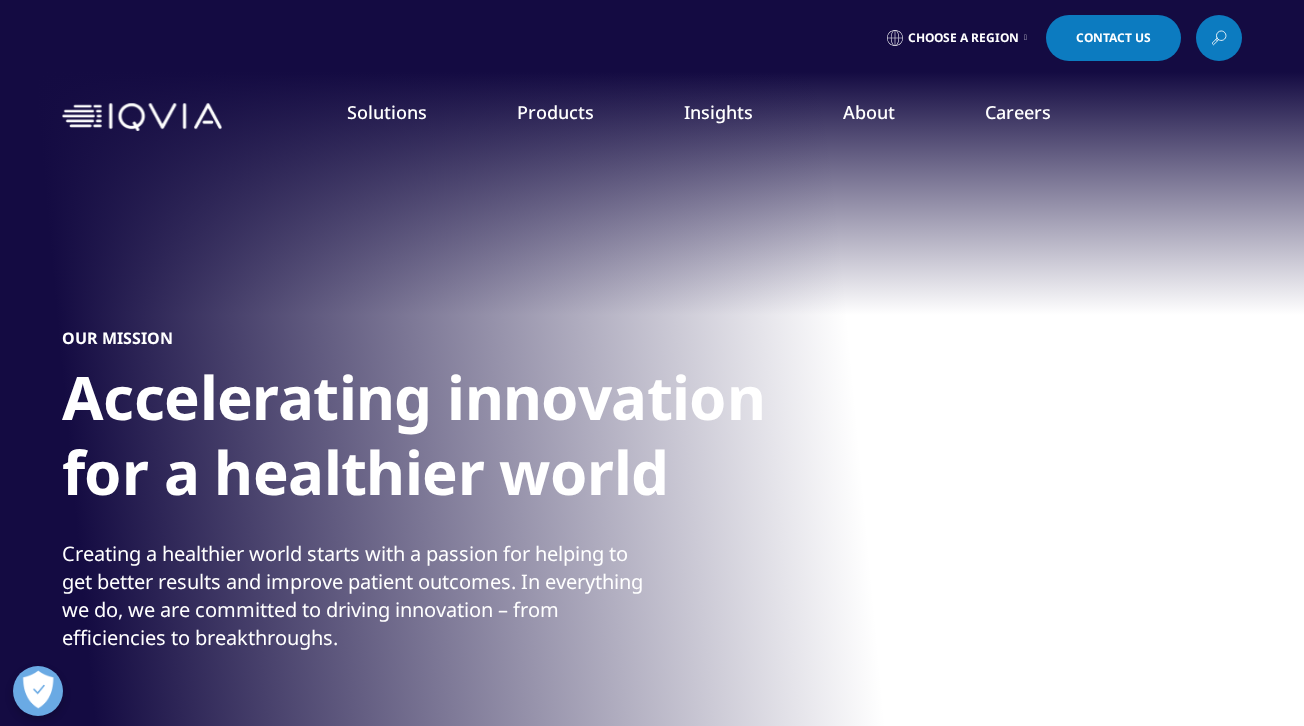 scroll, scrollTop: 0, scrollLeft: 0, axis: both 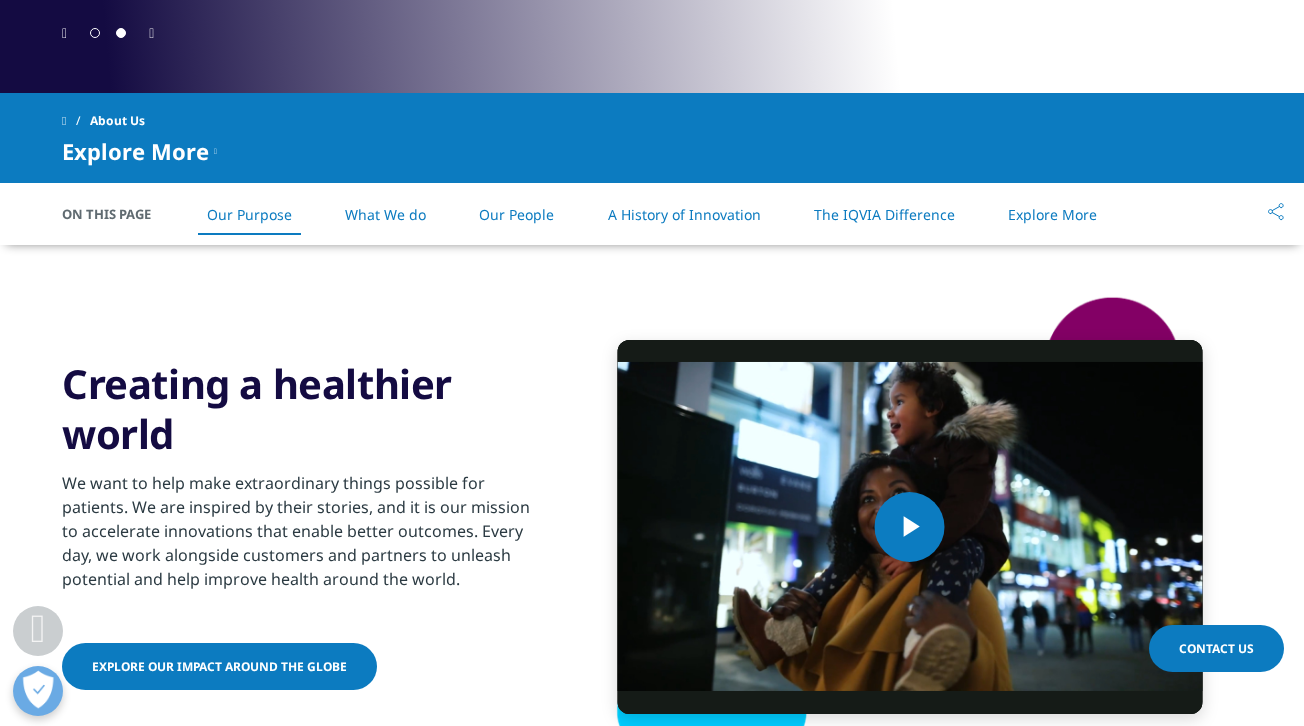 click on "Explore our impact around the globe" at bounding box center [219, 666] 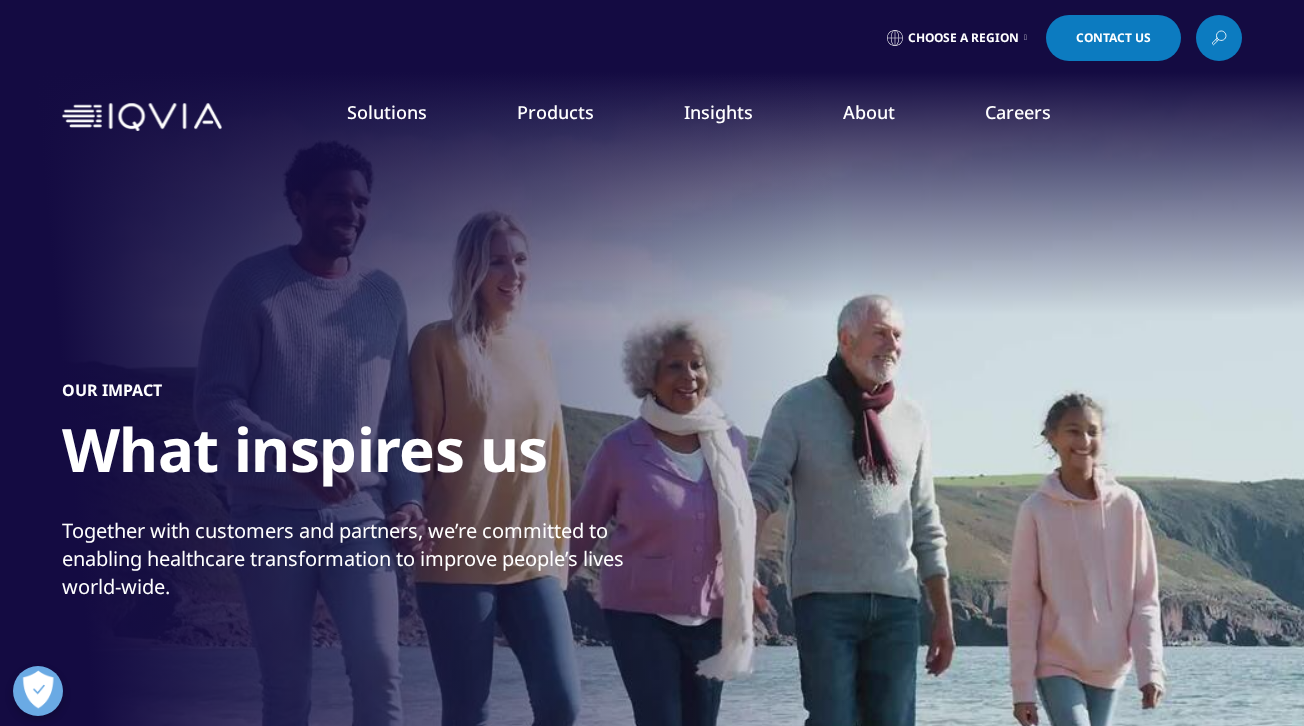 scroll, scrollTop: 0, scrollLeft: 0, axis: both 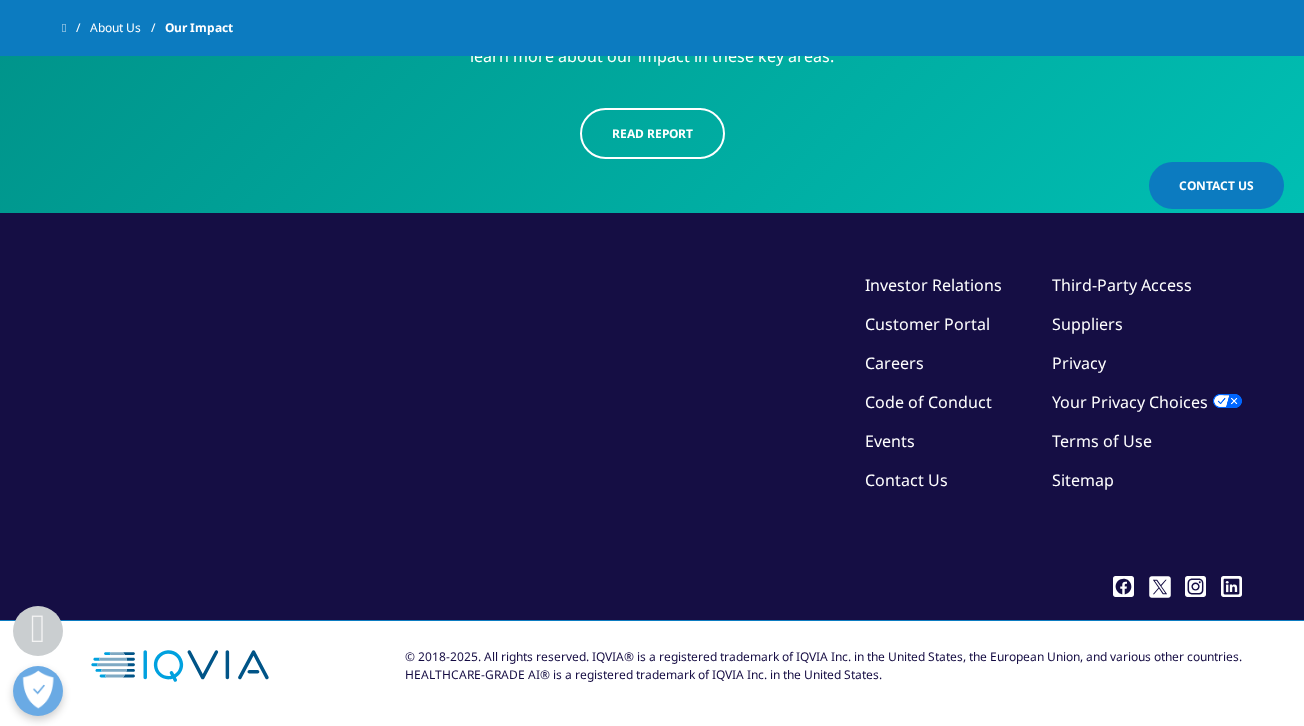 click on "Contact Us" at bounding box center [906, 480] 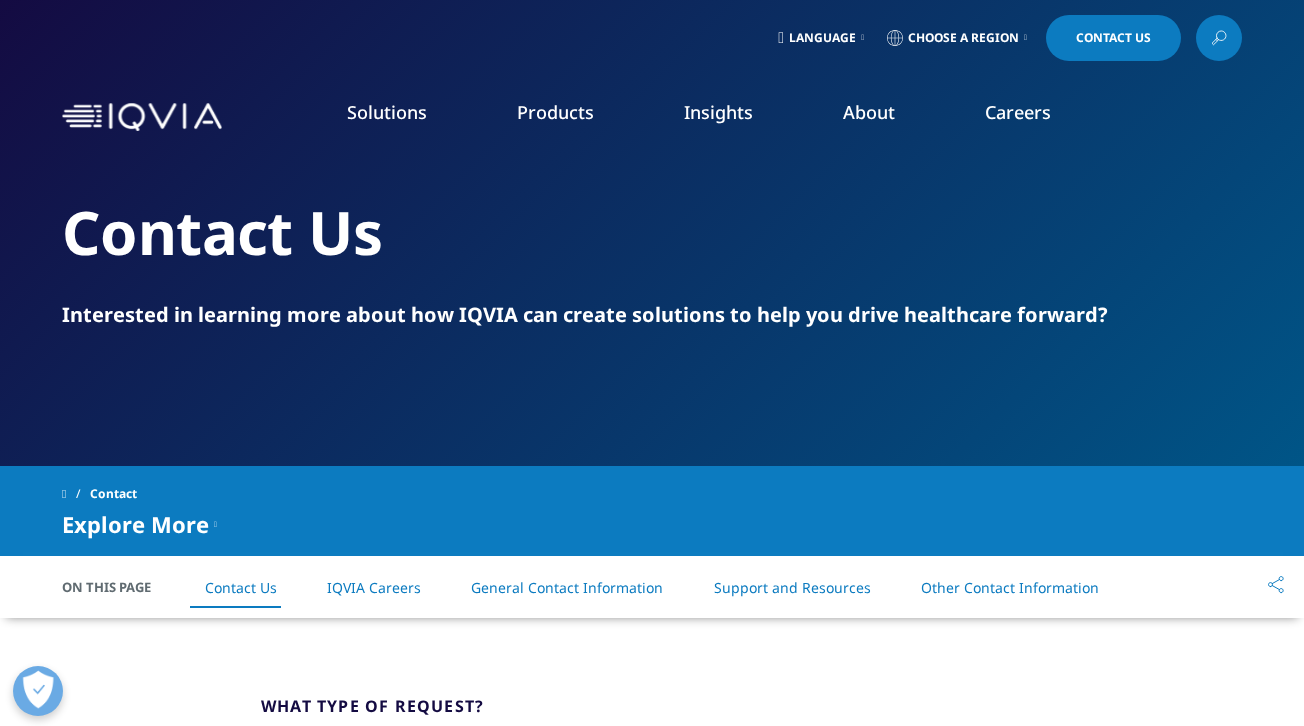 scroll, scrollTop: 0, scrollLeft: 0, axis: both 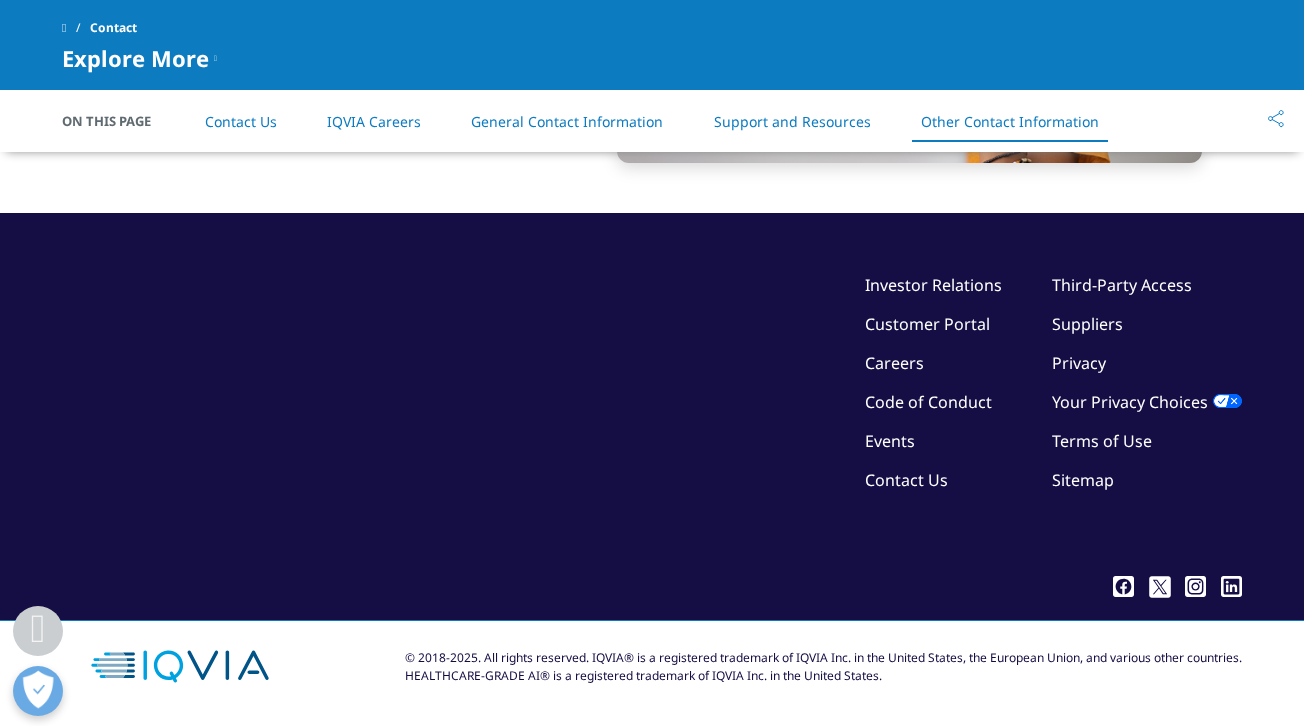 click on "Events" at bounding box center [890, 441] 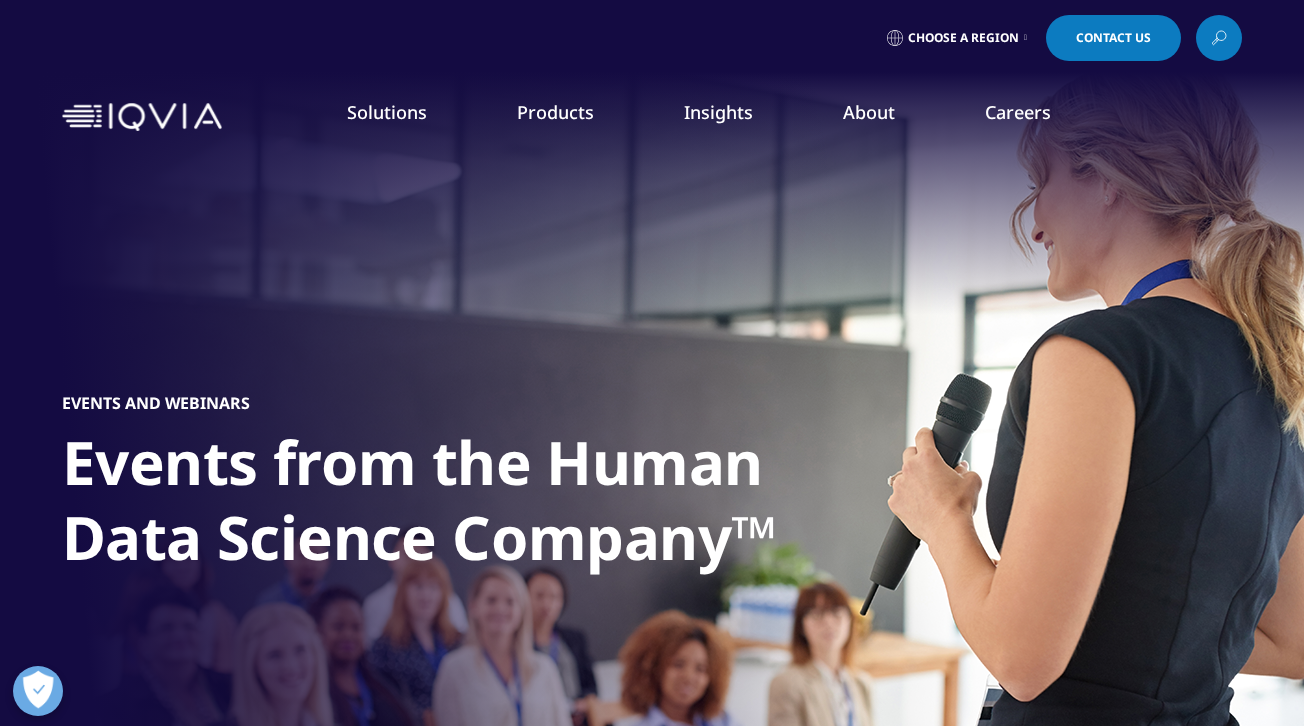 scroll, scrollTop: 0, scrollLeft: 0, axis: both 